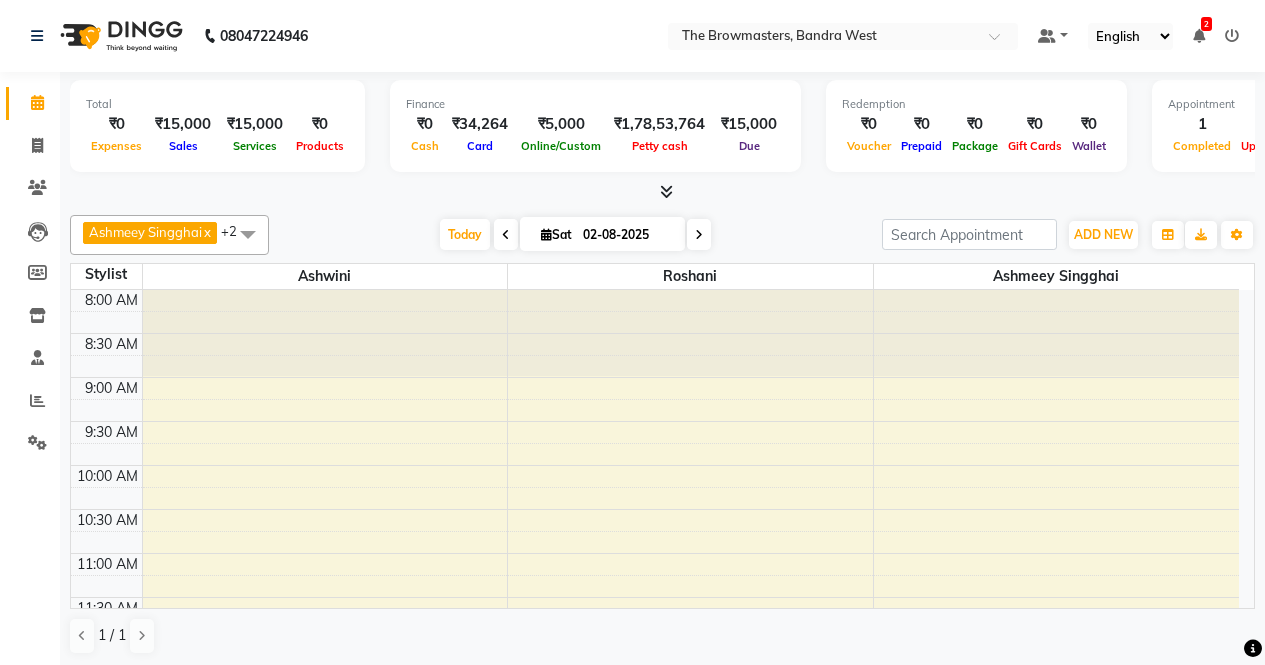 scroll, scrollTop: 0, scrollLeft: 0, axis: both 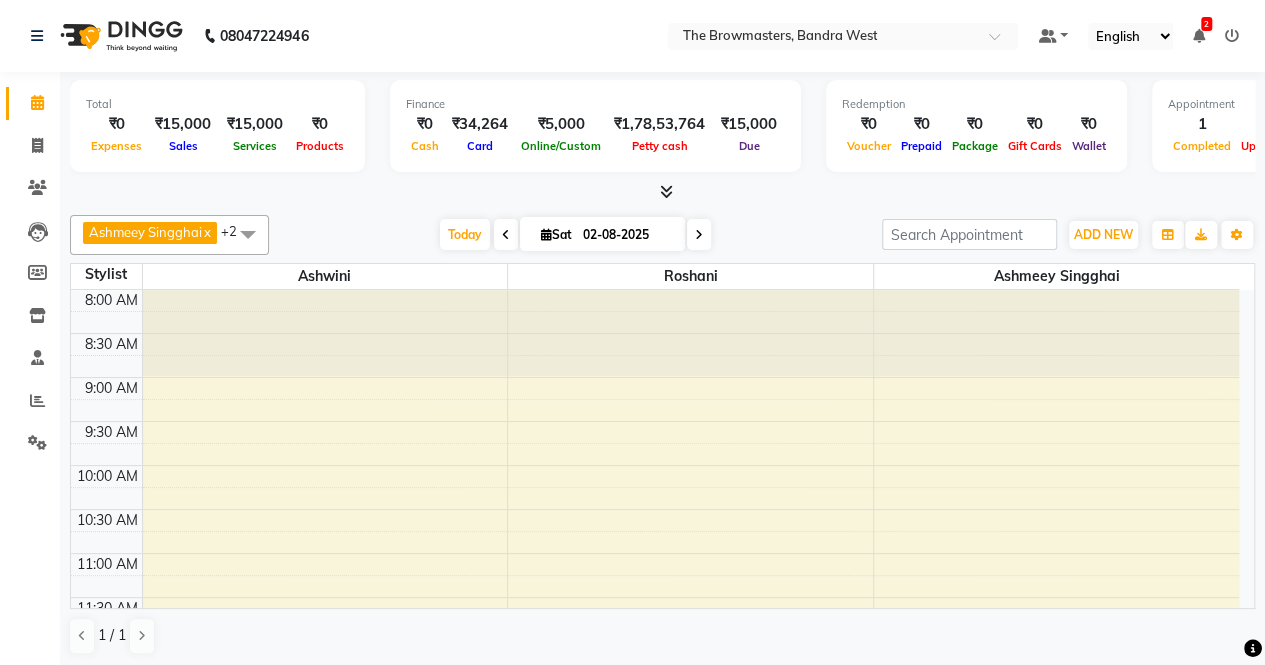 click on "Today" at bounding box center [465, 234] 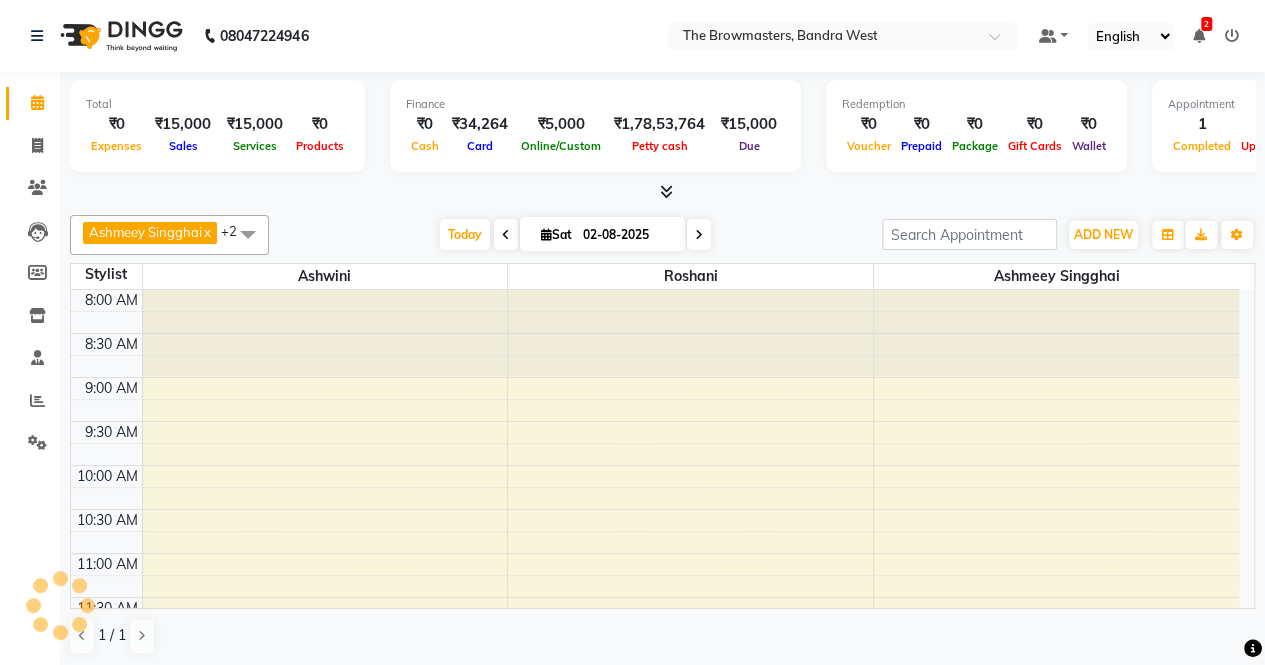 scroll, scrollTop: 694, scrollLeft: 0, axis: vertical 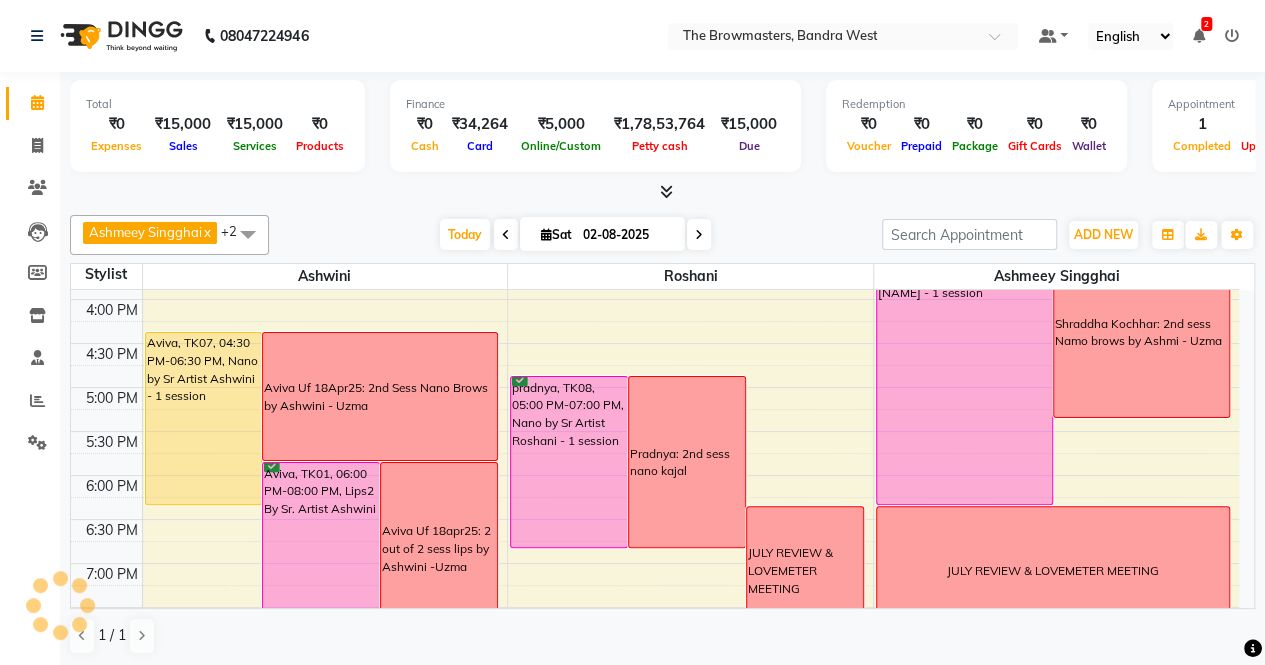 click on "Sat" at bounding box center (556, 234) 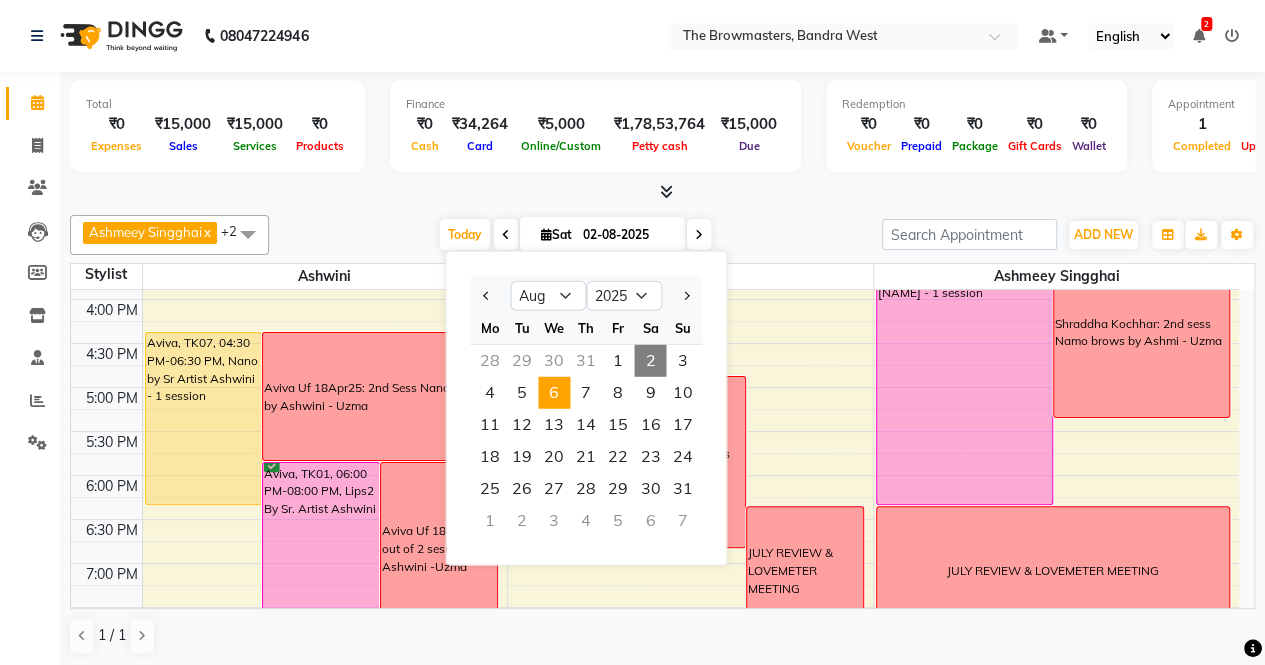 click on "6" at bounding box center (554, 393) 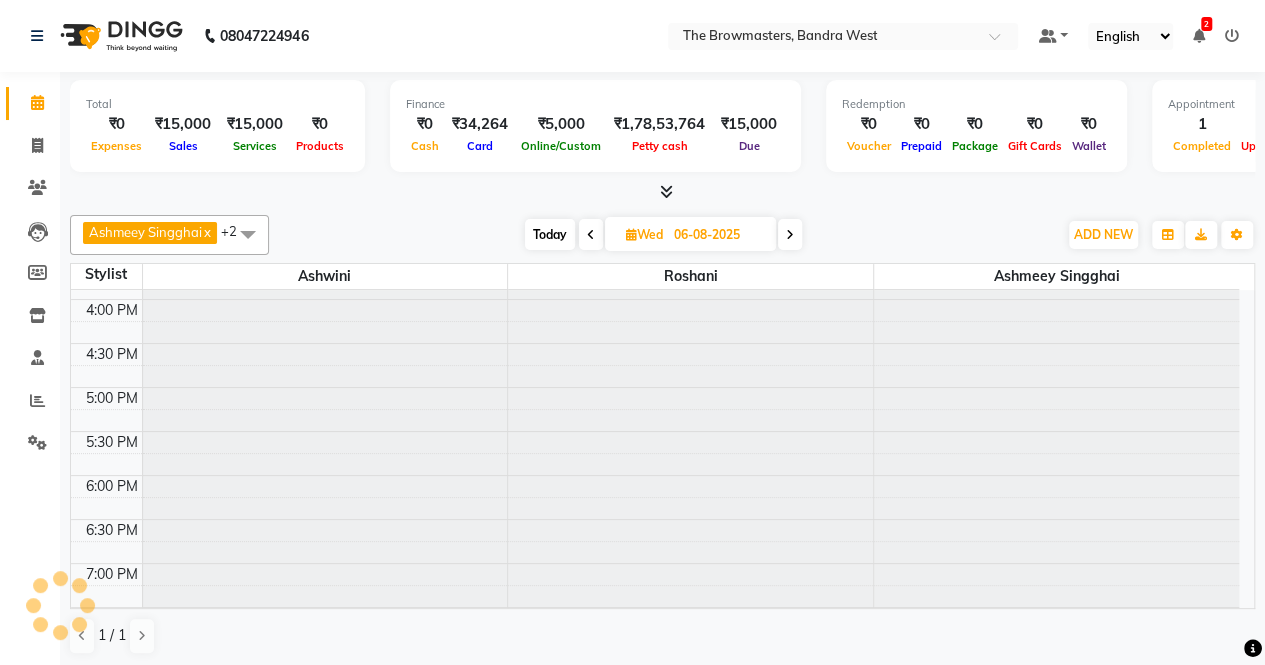 scroll, scrollTop: 694, scrollLeft: 0, axis: vertical 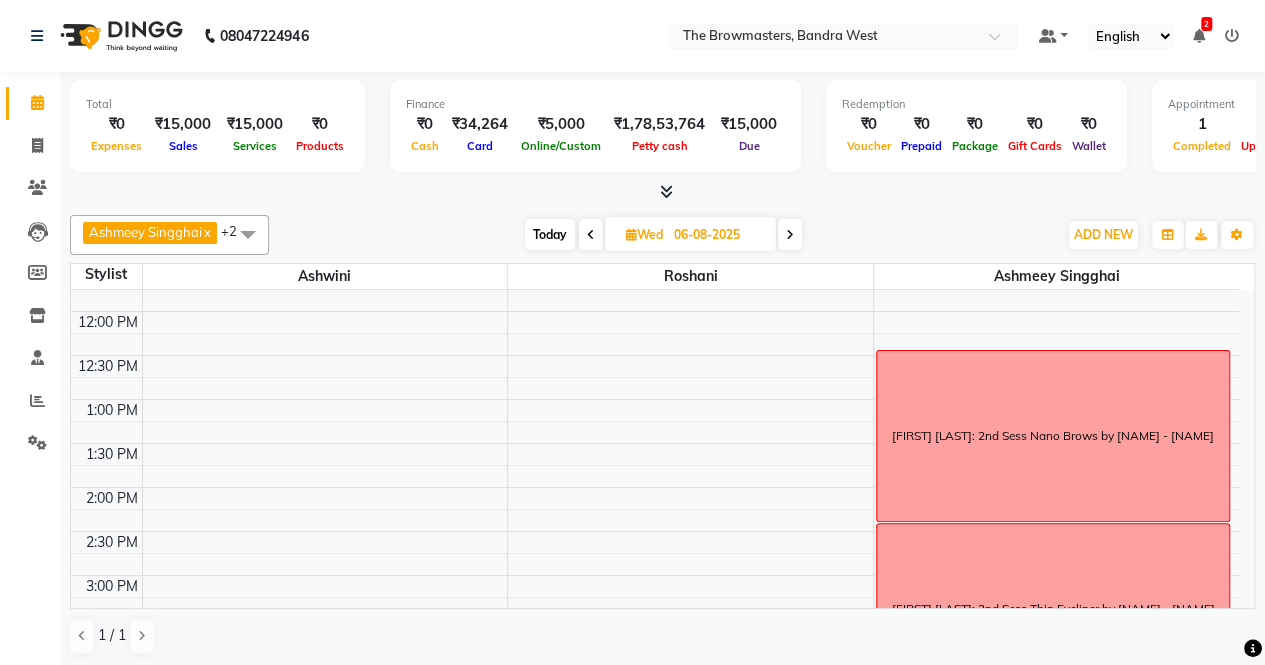 click on "[FIRST] [LAST]: 2nd Sess Nano Brows by [NAME] - [NAME]" at bounding box center (1053, 436) 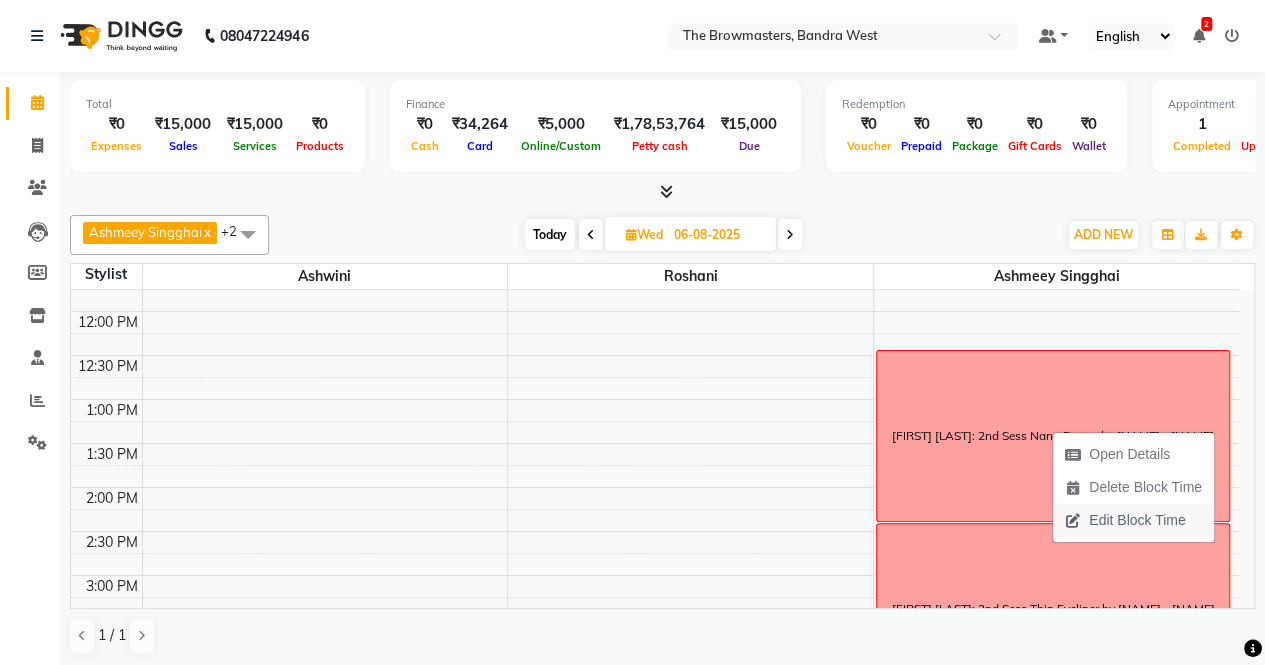 click on "Edit Block Time" at bounding box center [1137, 520] 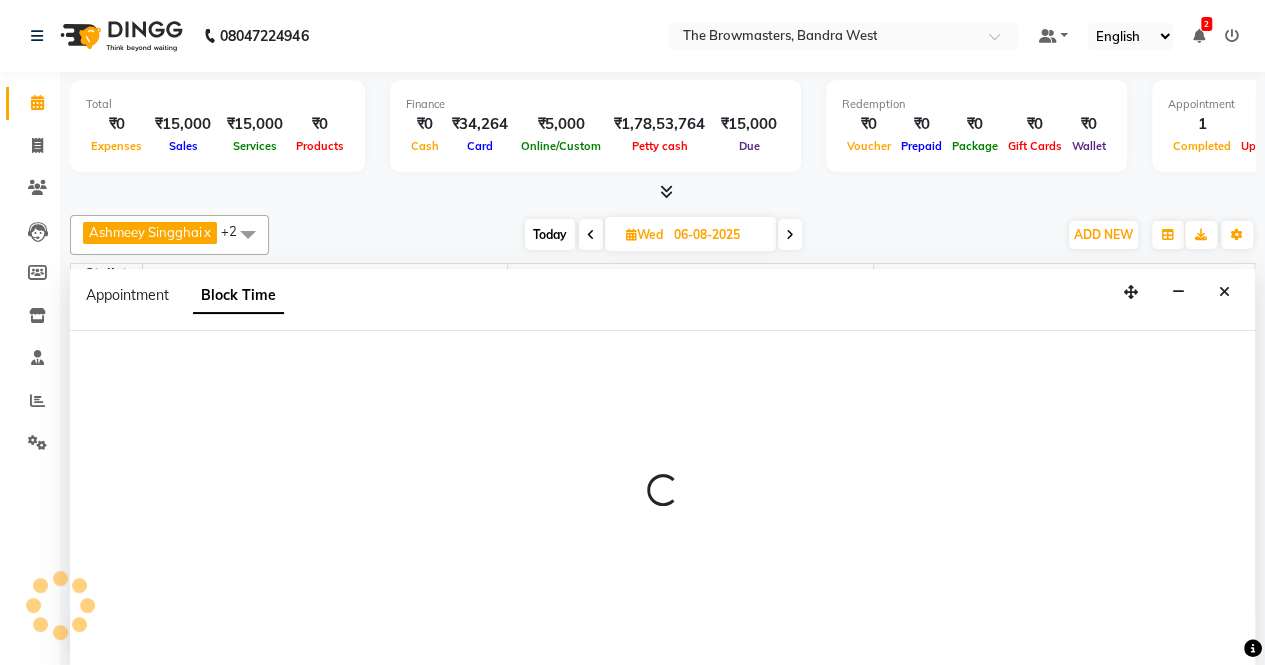 select on "64308" 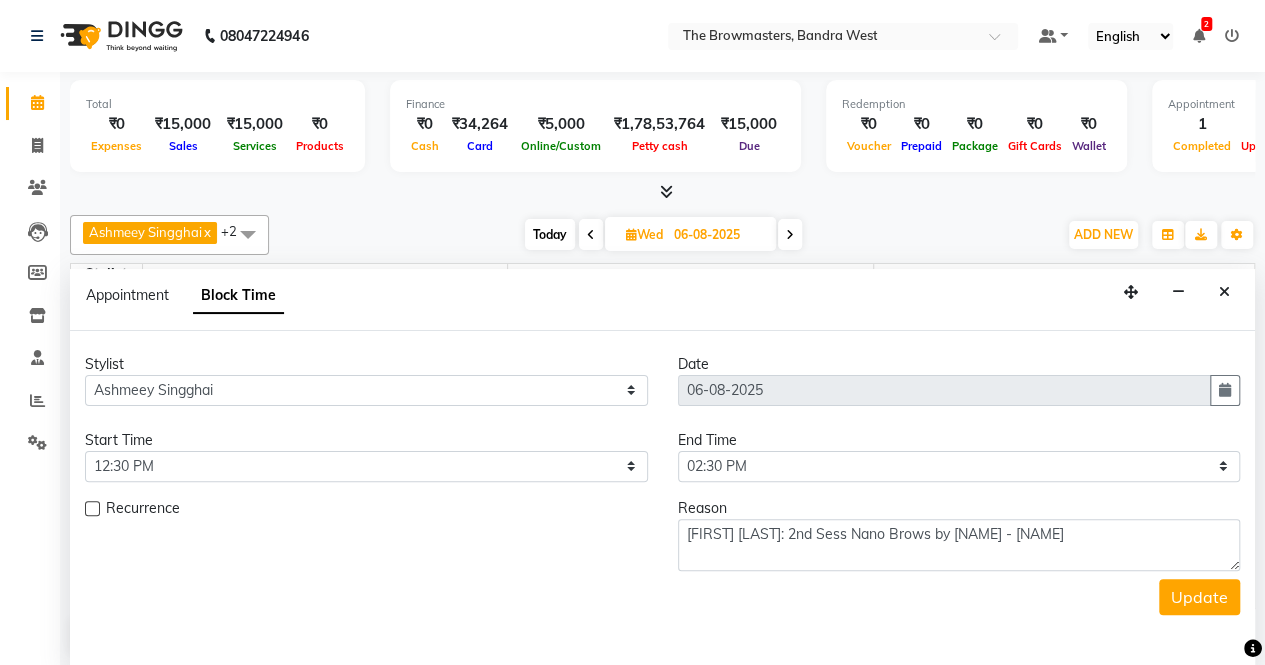 scroll, scrollTop: 0, scrollLeft: 0, axis: both 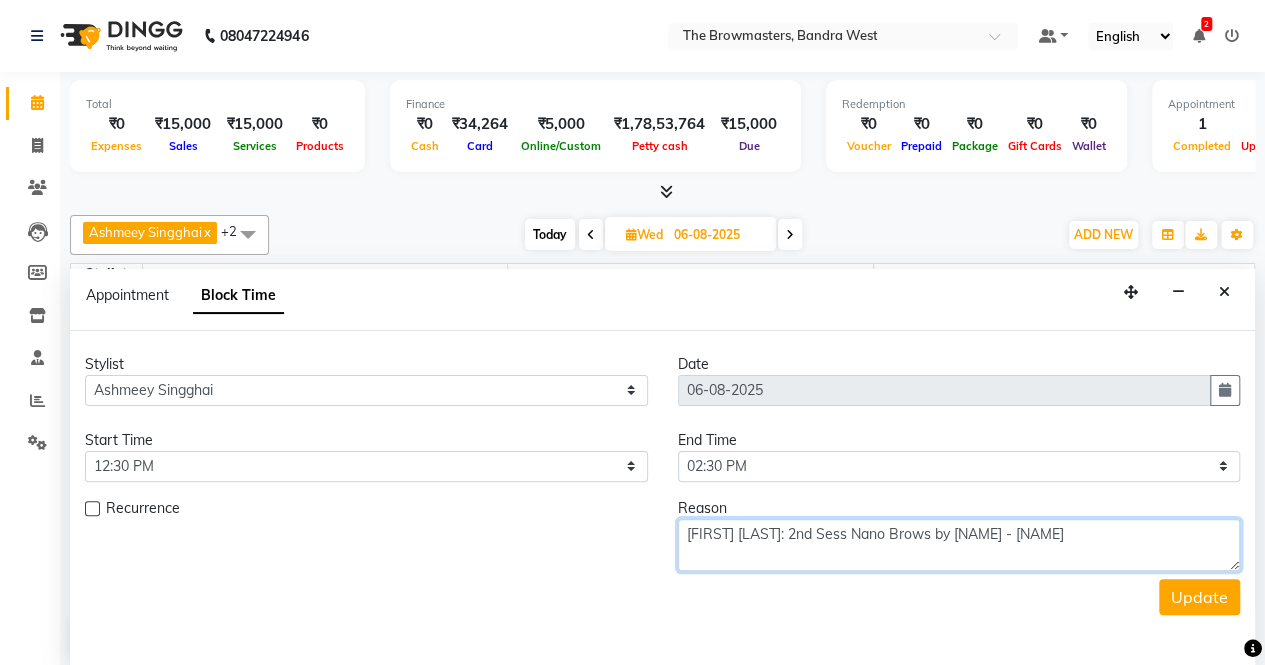 drag, startPoint x: 1156, startPoint y: 535, endPoint x: 670, endPoint y: 507, distance: 486.8059 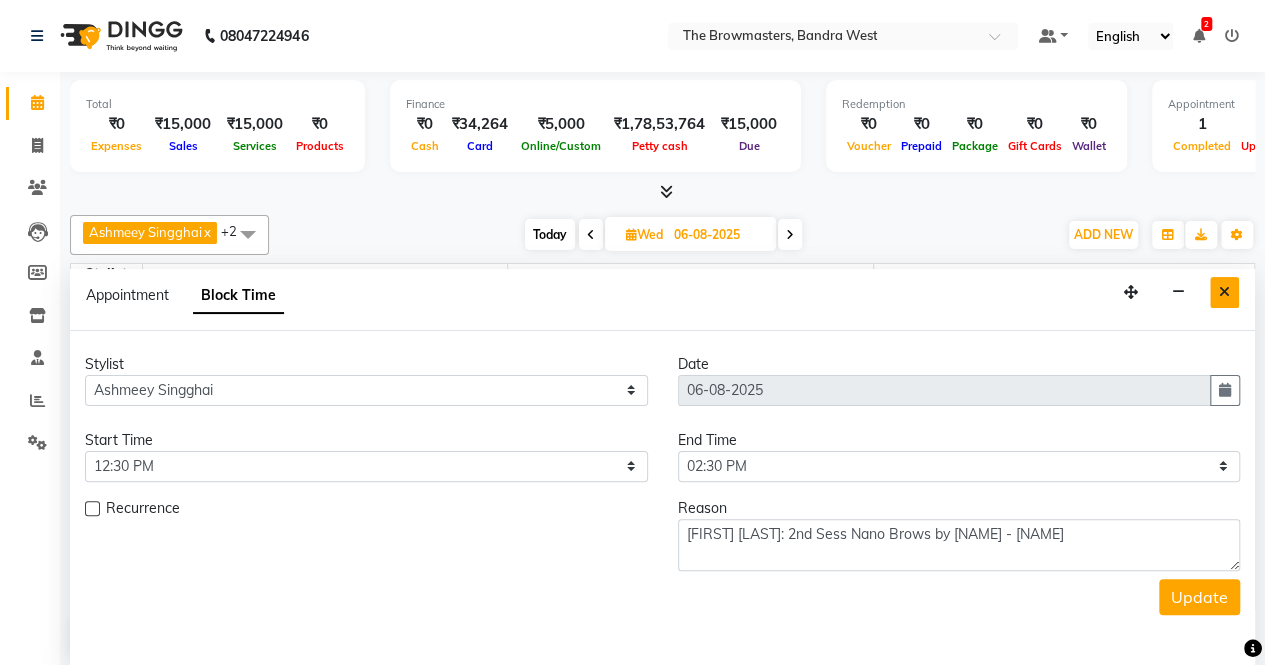 click at bounding box center (1224, 292) 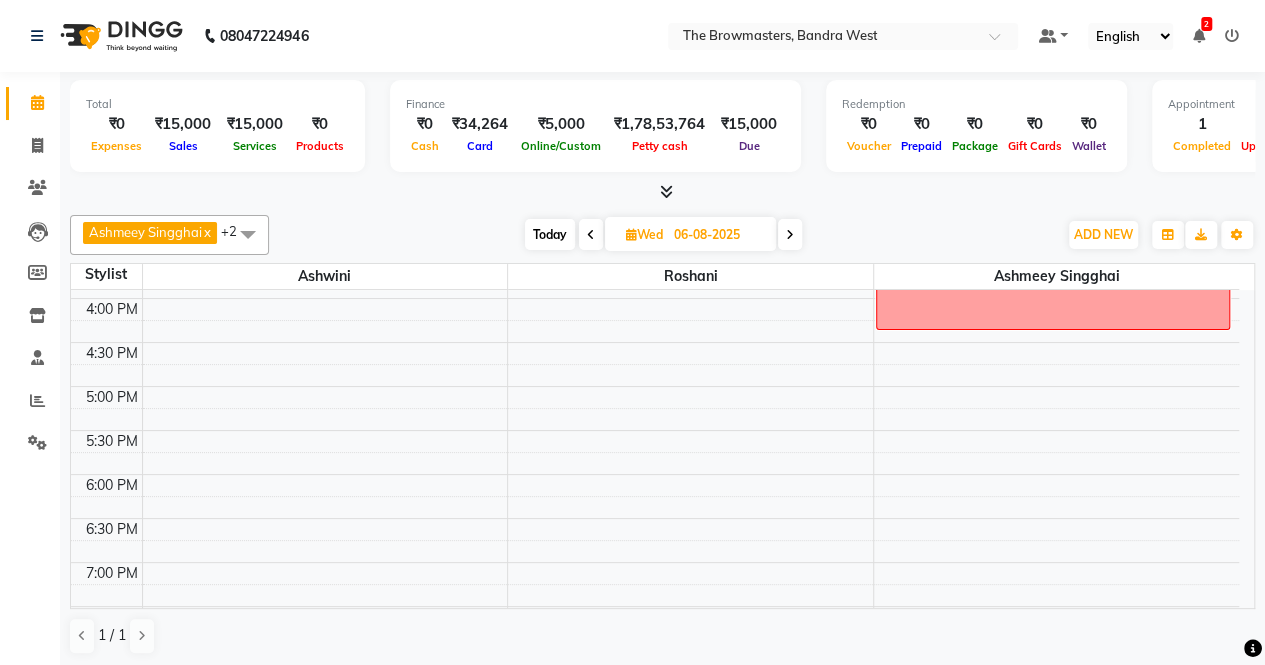 click on "Today" at bounding box center (550, 234) 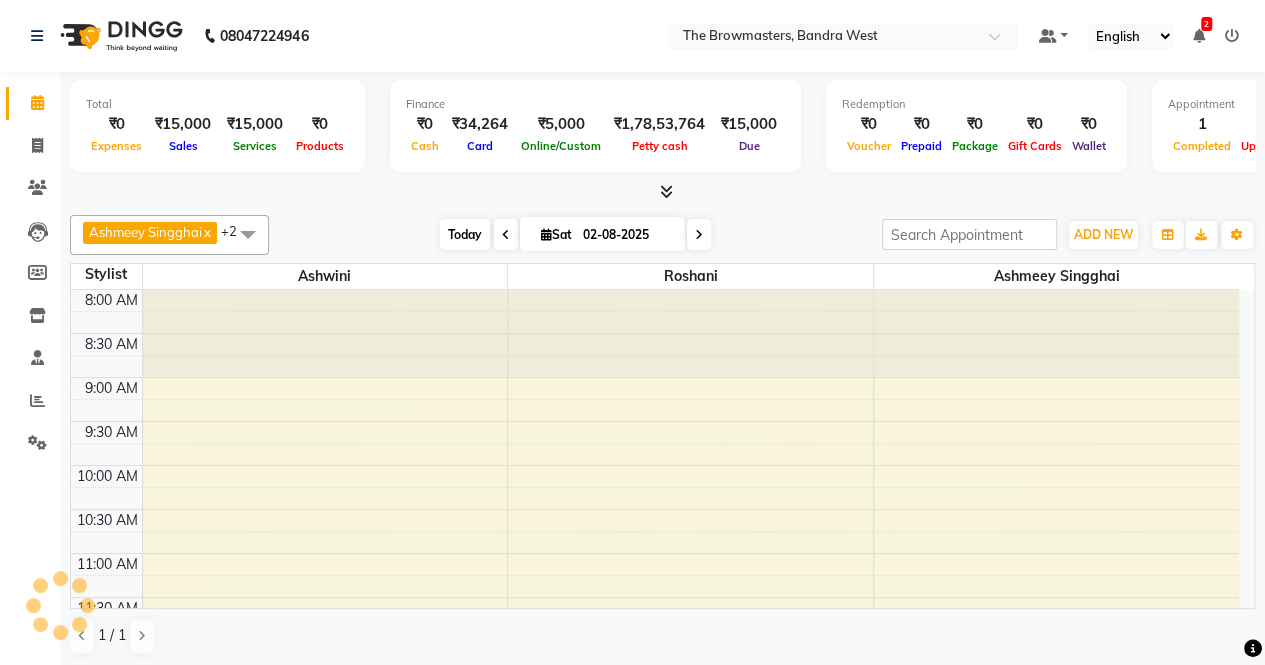 scroll, scrollTop: 694, scrollLeft: 0, axis: vertical 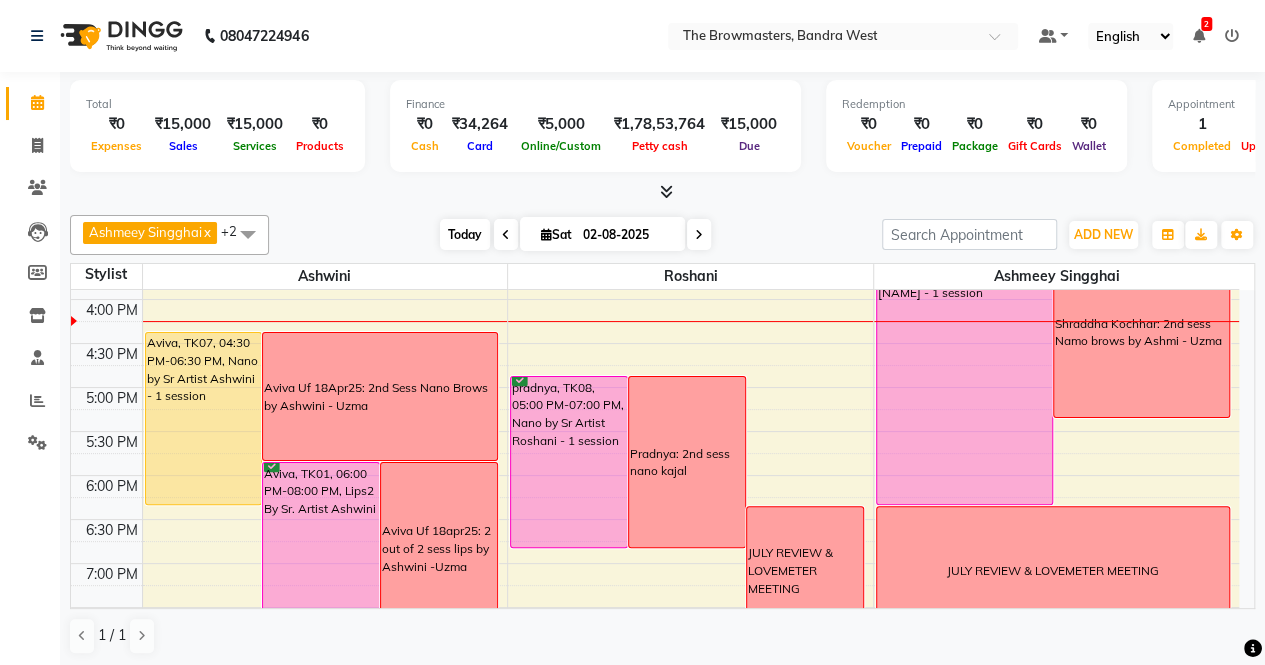click on "Today" at bounding box center (465, 234) 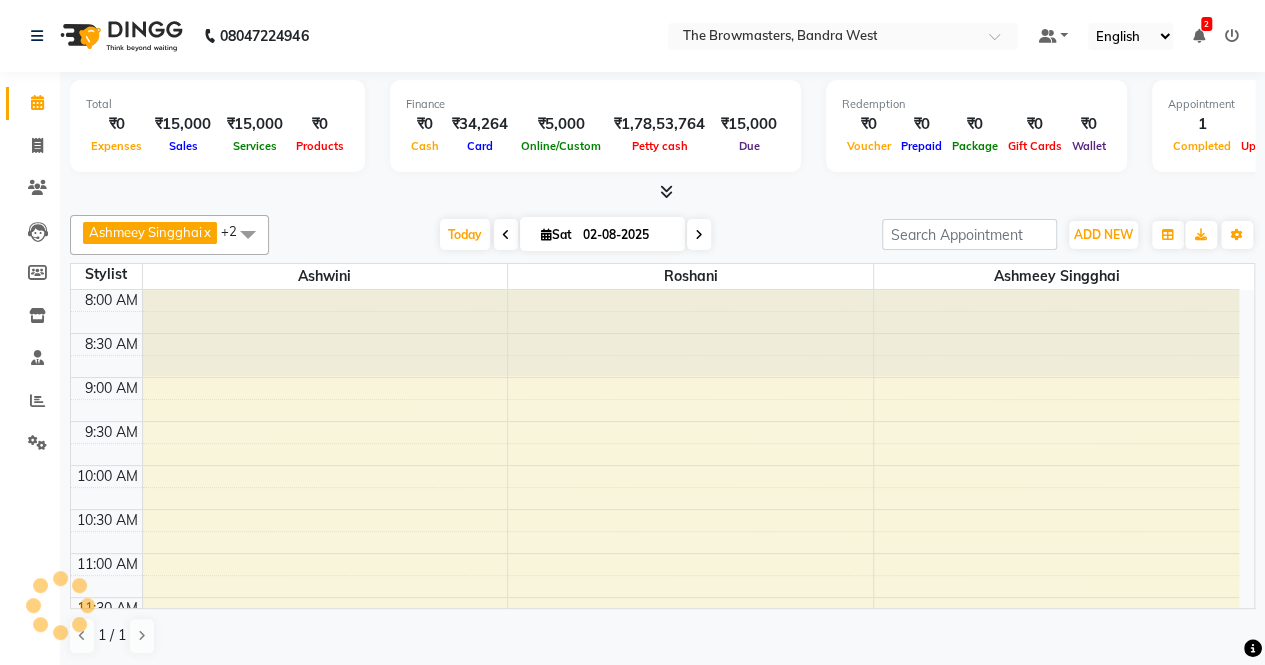 click on "02-08-2025" at bounding box center [627, 235] 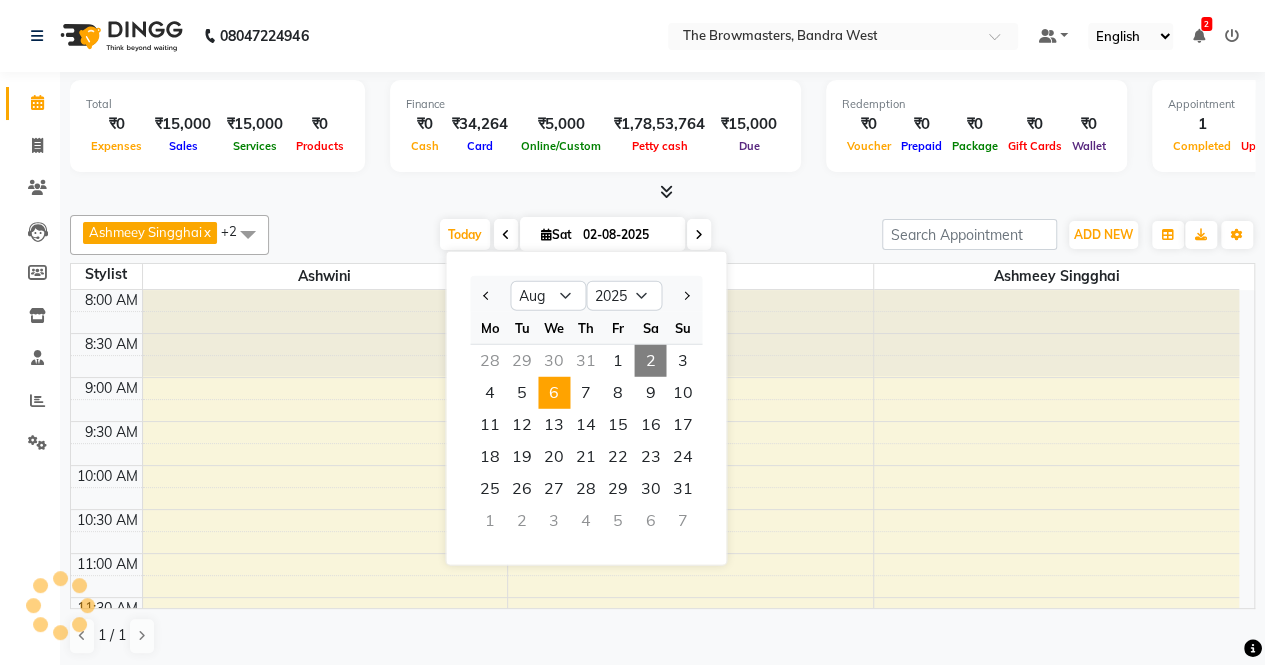 click on "6" at bounding box center [554, 393] 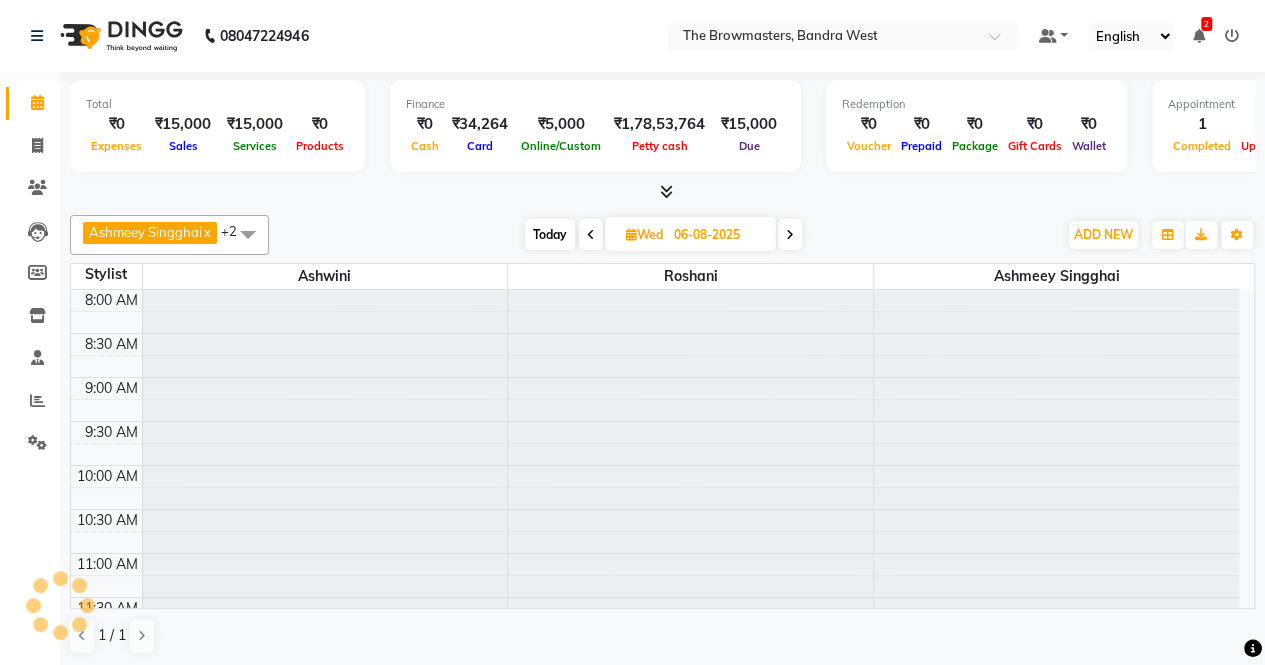 scroll, scrollTop: 694, scrollLeft: 0, axis: vertical 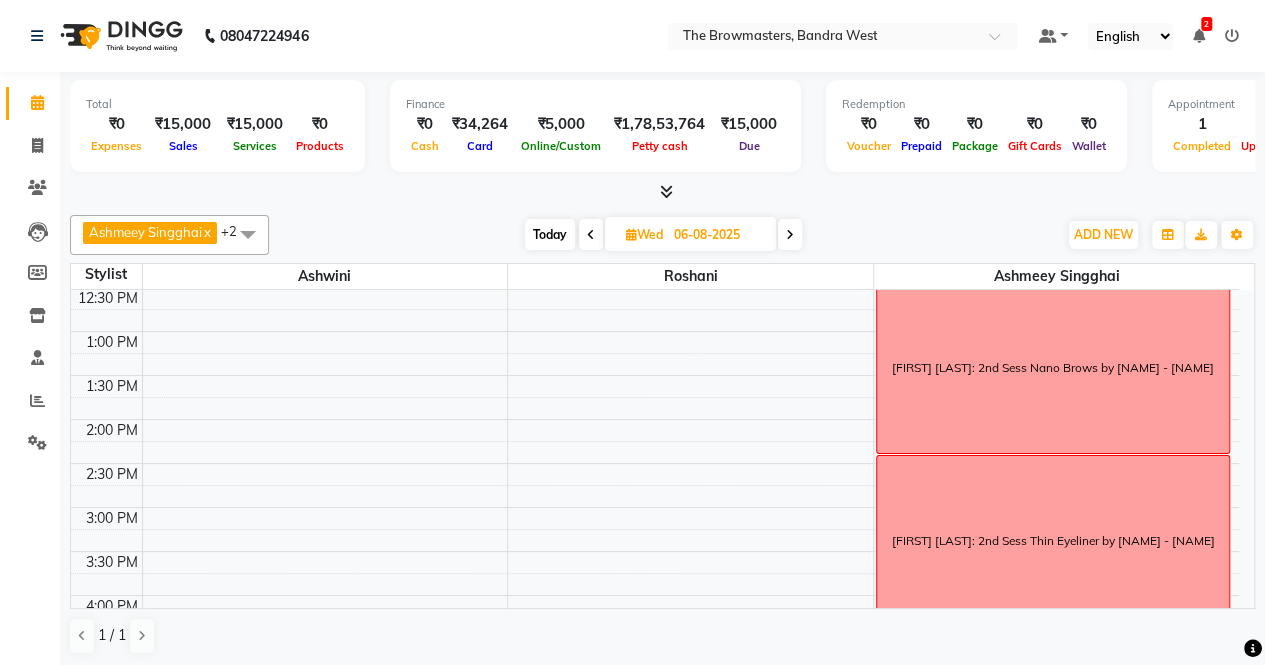 click on "[FIRST] [LAST]: 2nd Sess Nano Brows by [PERSON] - [PERSON]" at bounding box center [1053, 368] 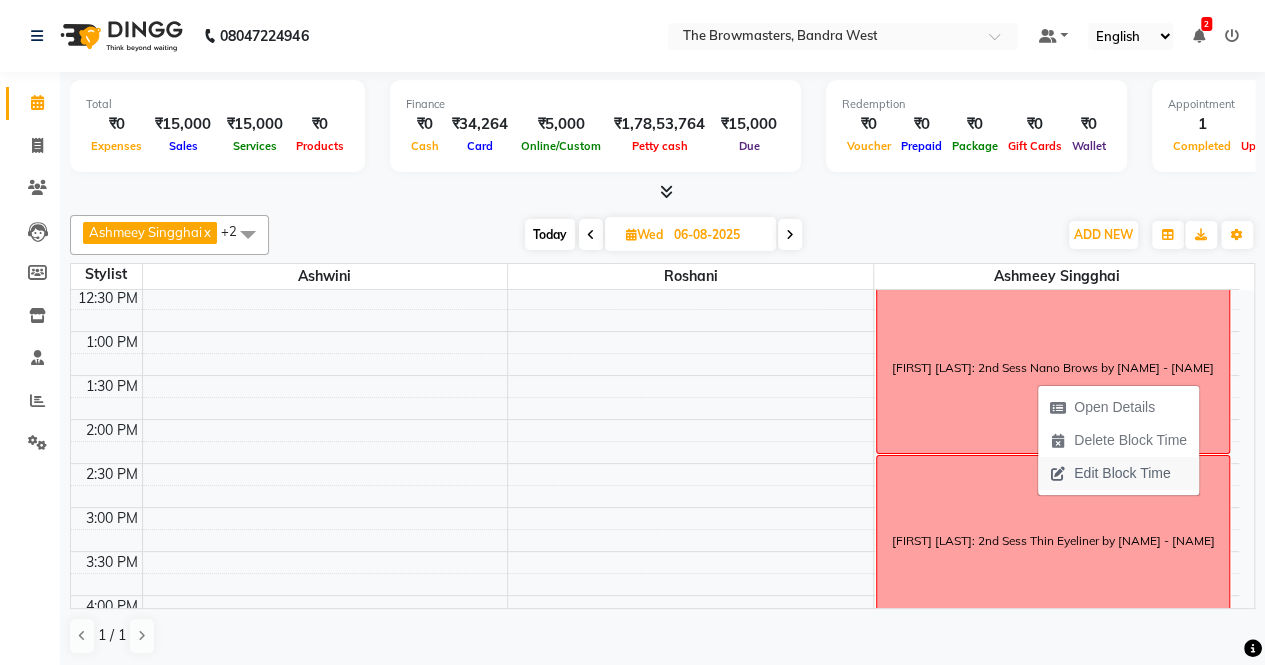 click on "Edit Block Time" at bounding box center [1110, 473] 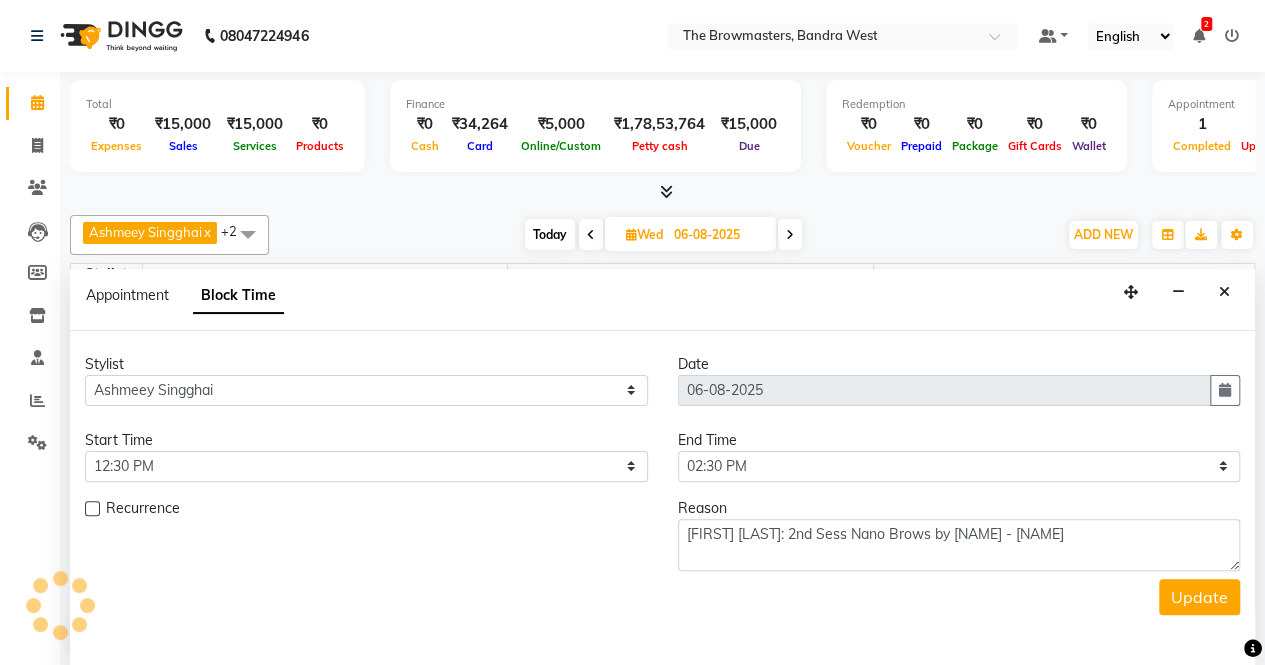 scroll, scrollTop: 695, scrollLeft: 0, axis: vertical 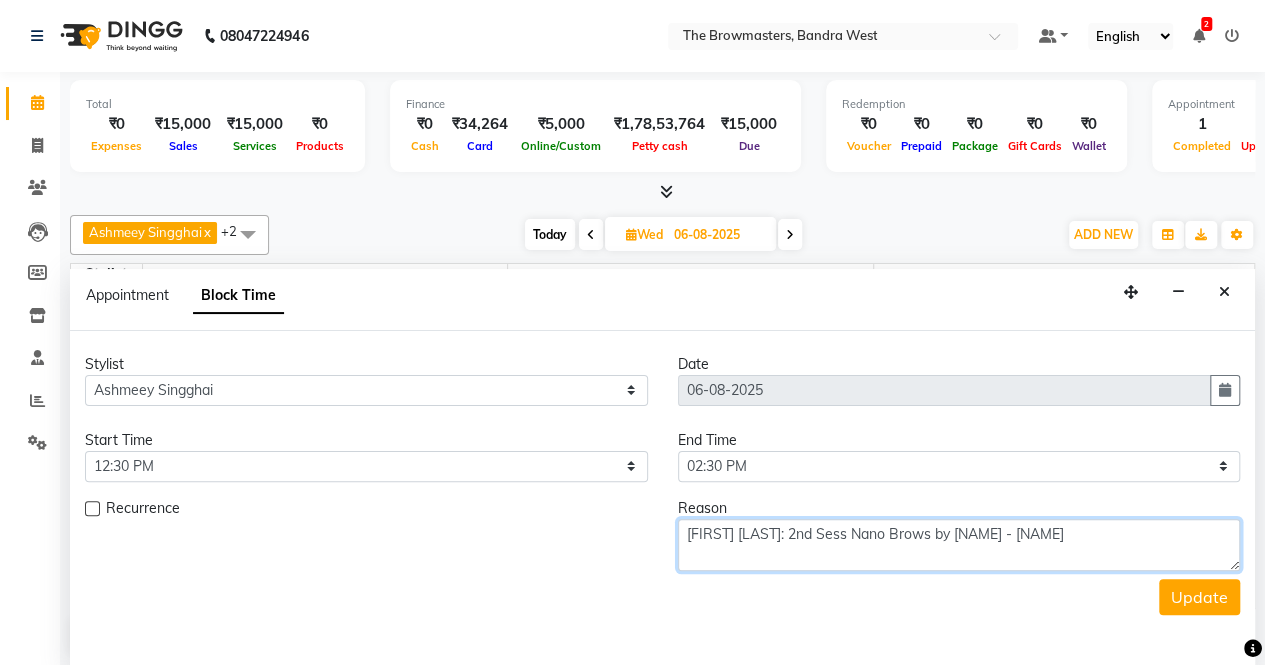 drag, startPoint x: 1142, startPoint y: 541, endPoint x: 680, endPoint y: 523, distance: 462.35052 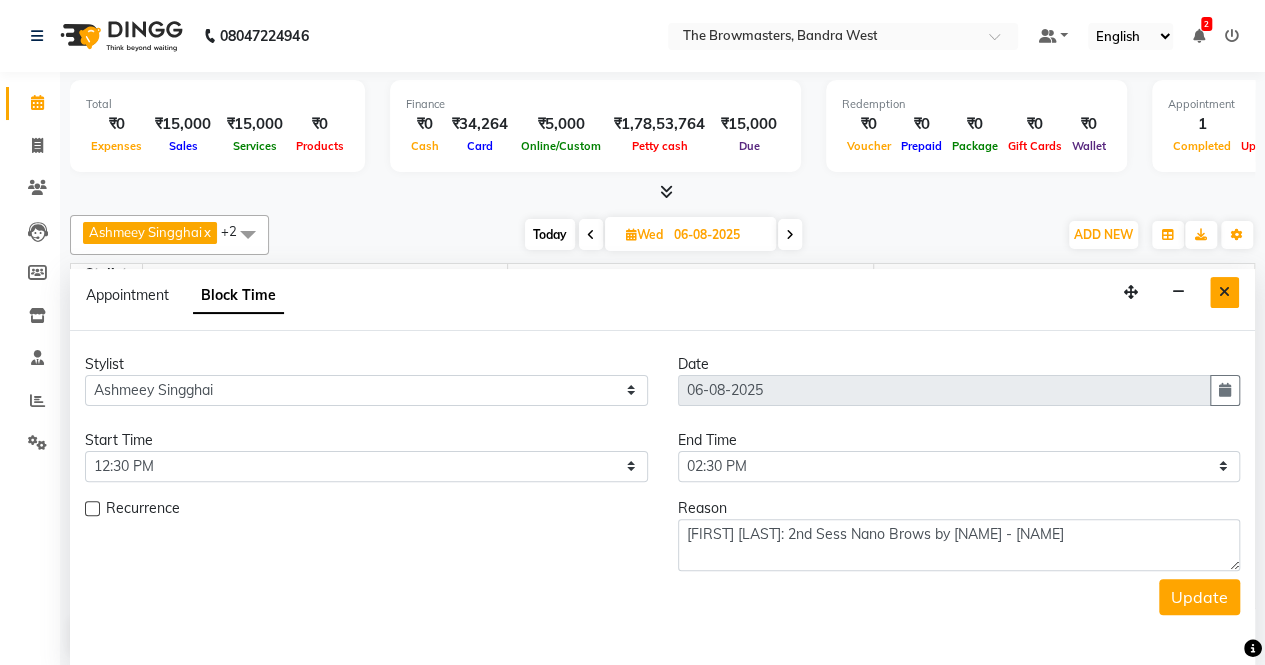 click at bounding box center (1224, 292) 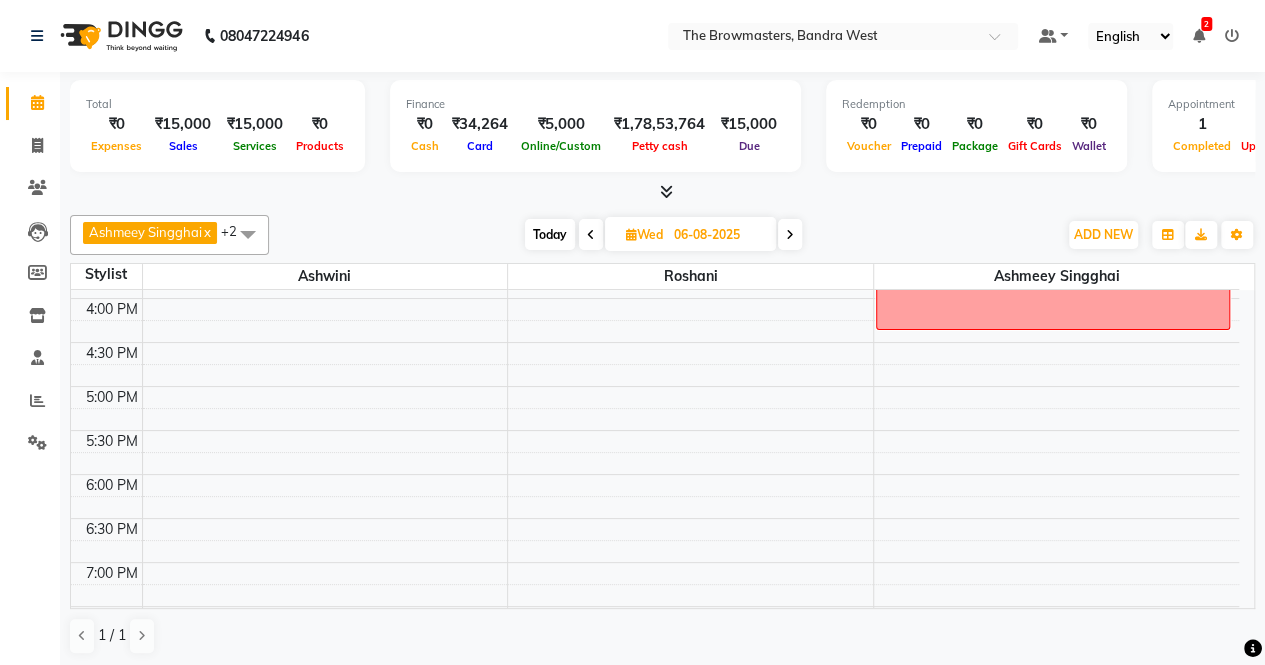 click on "Today" at bounding box center (550, 234) 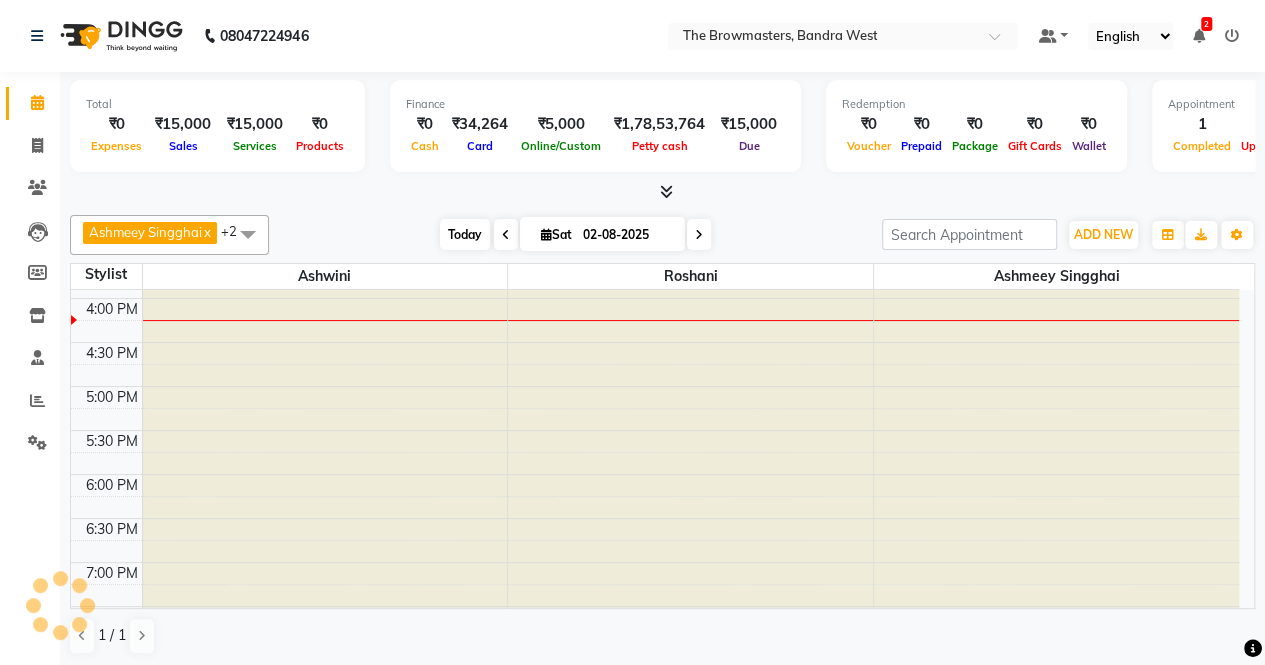 scroll, scrollTop: 694, scrollLeft: 0, axis: vertical 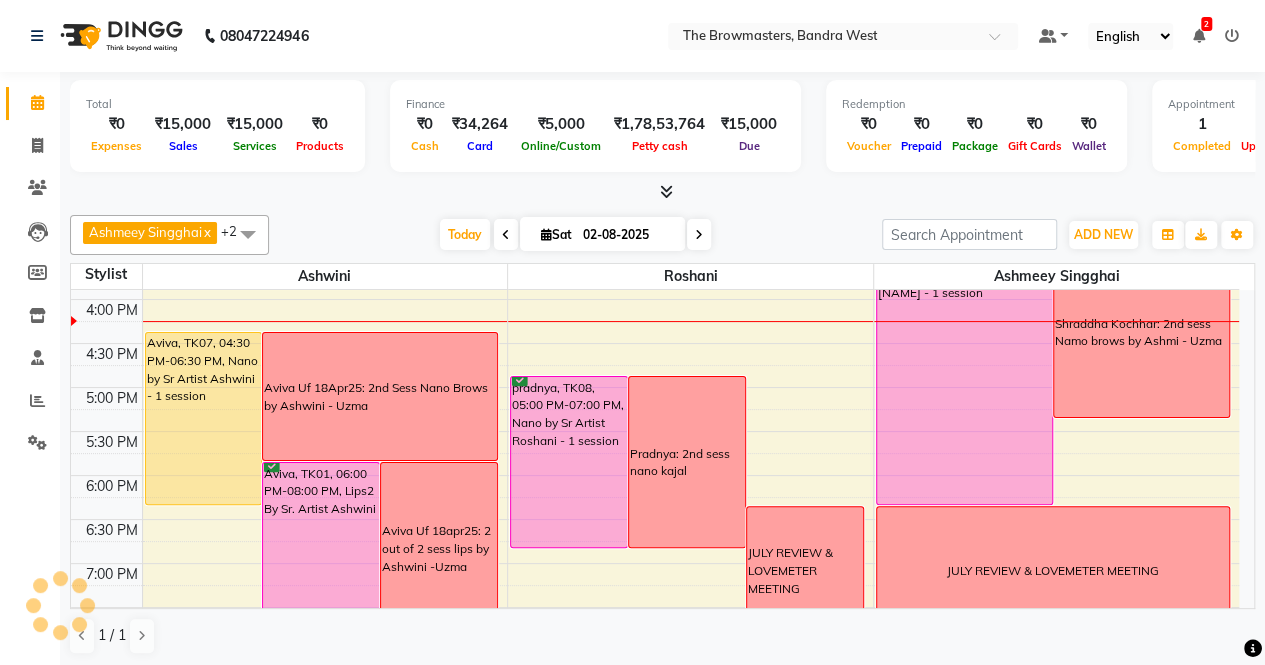 click on "02-08-2025" at bounding box center [627, 235] 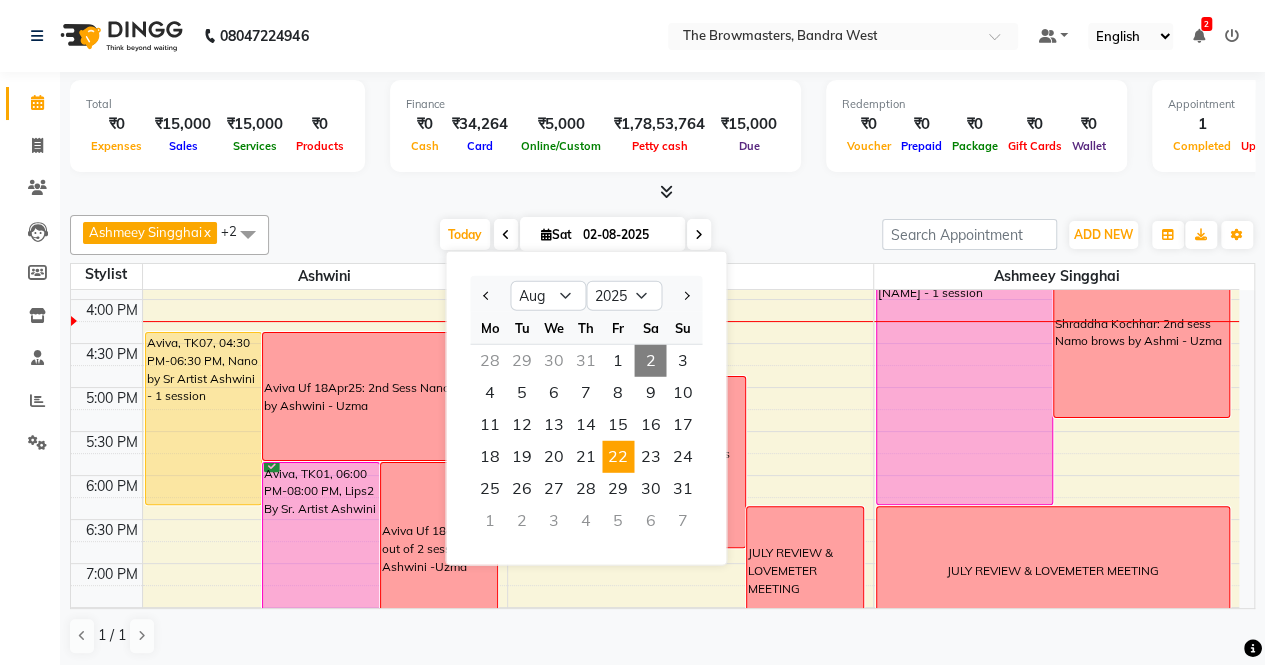 click on "22" at bounding box center (618, 457) 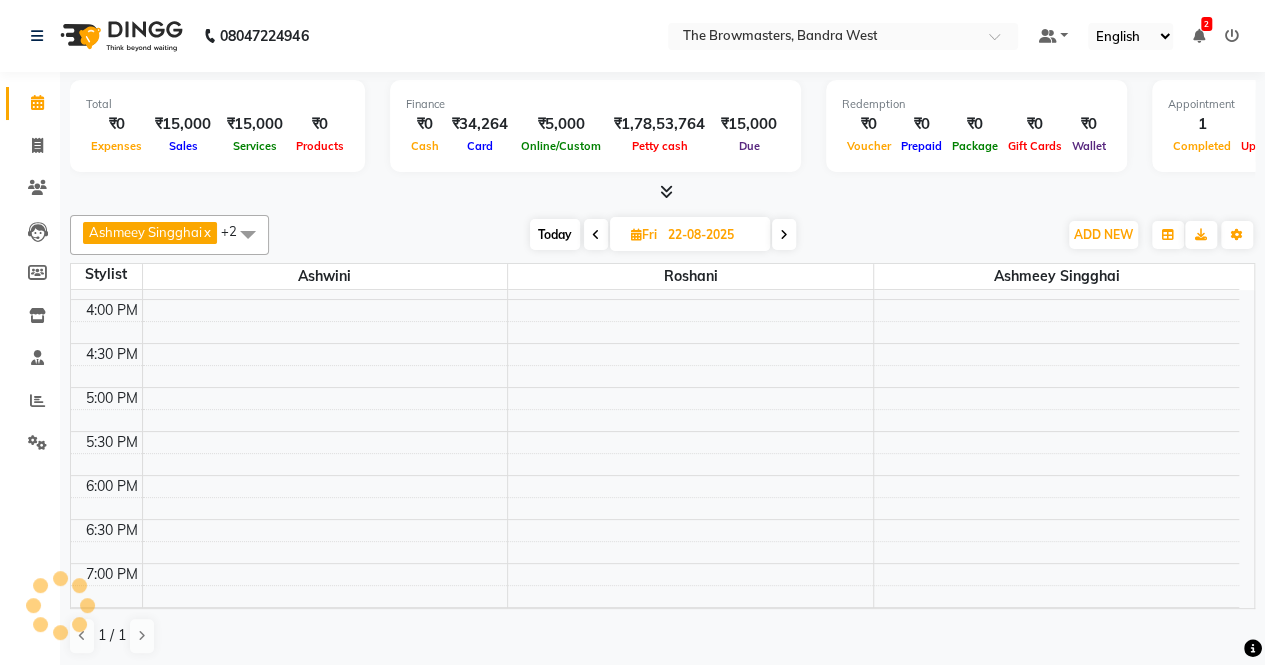 scroll, scrollTop: 695, scrollLeft: 0, axis: vertical 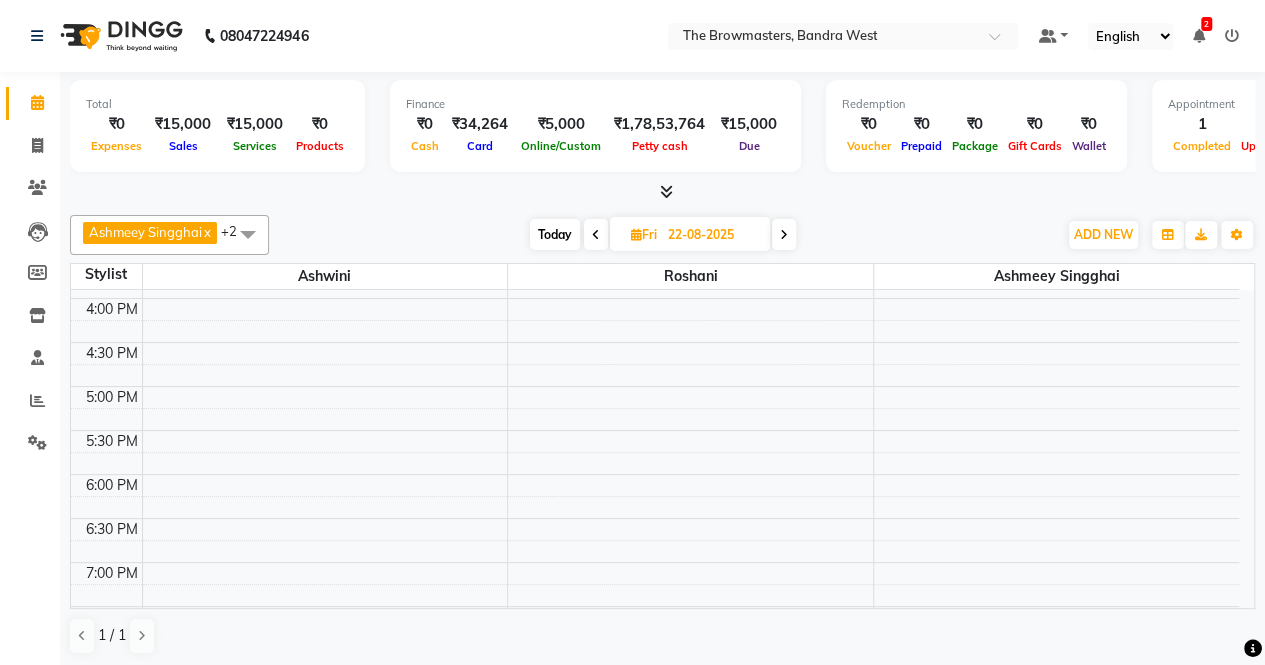 click at bounding box center (596, 234) 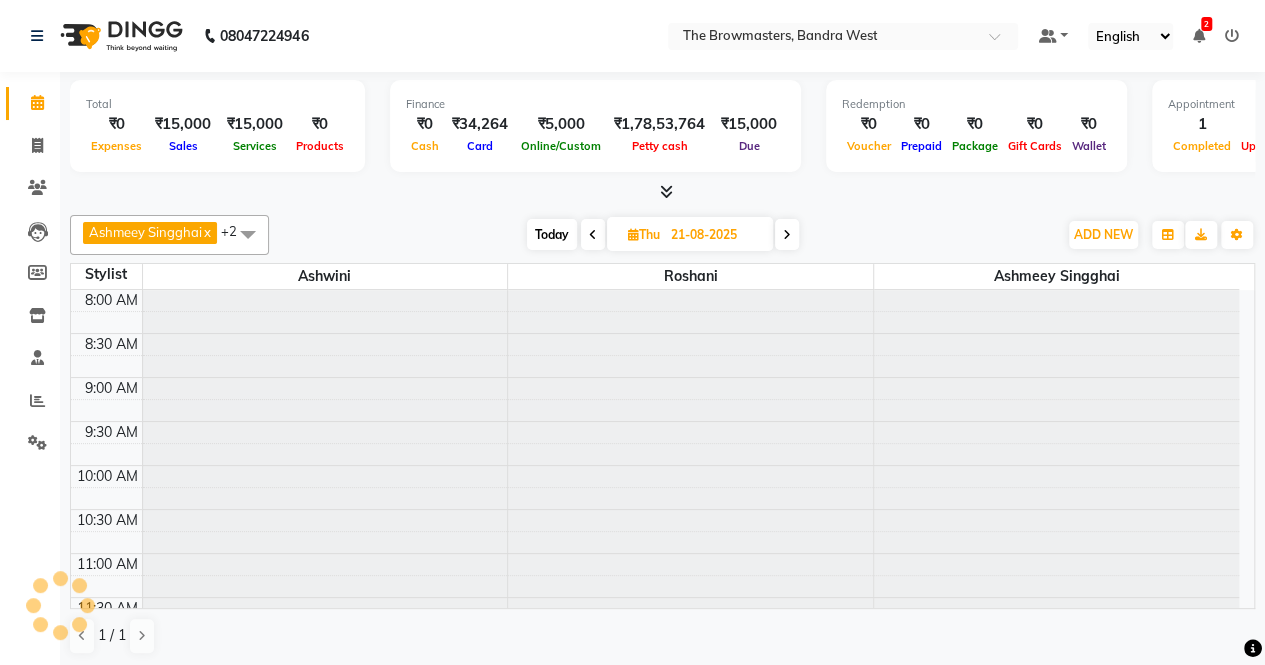 scroll, scrollTop: 694, scrollLeft: 0, axis: vertical 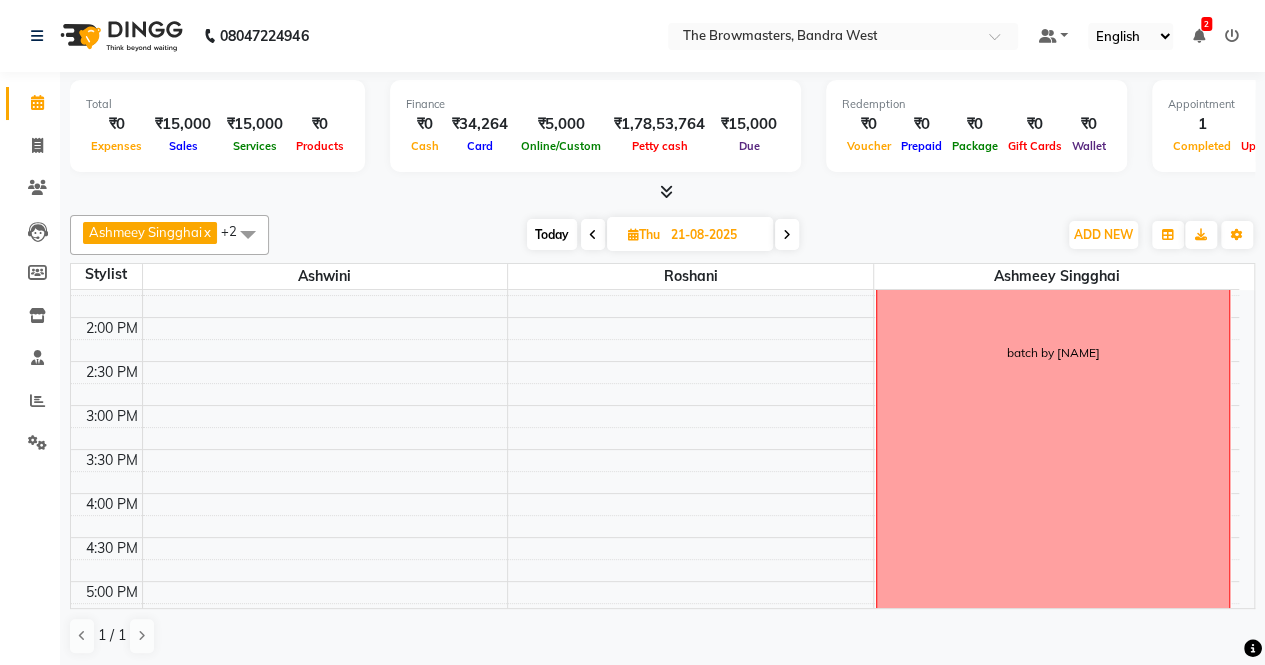 click on "Today" at bounding box center (552, 234) 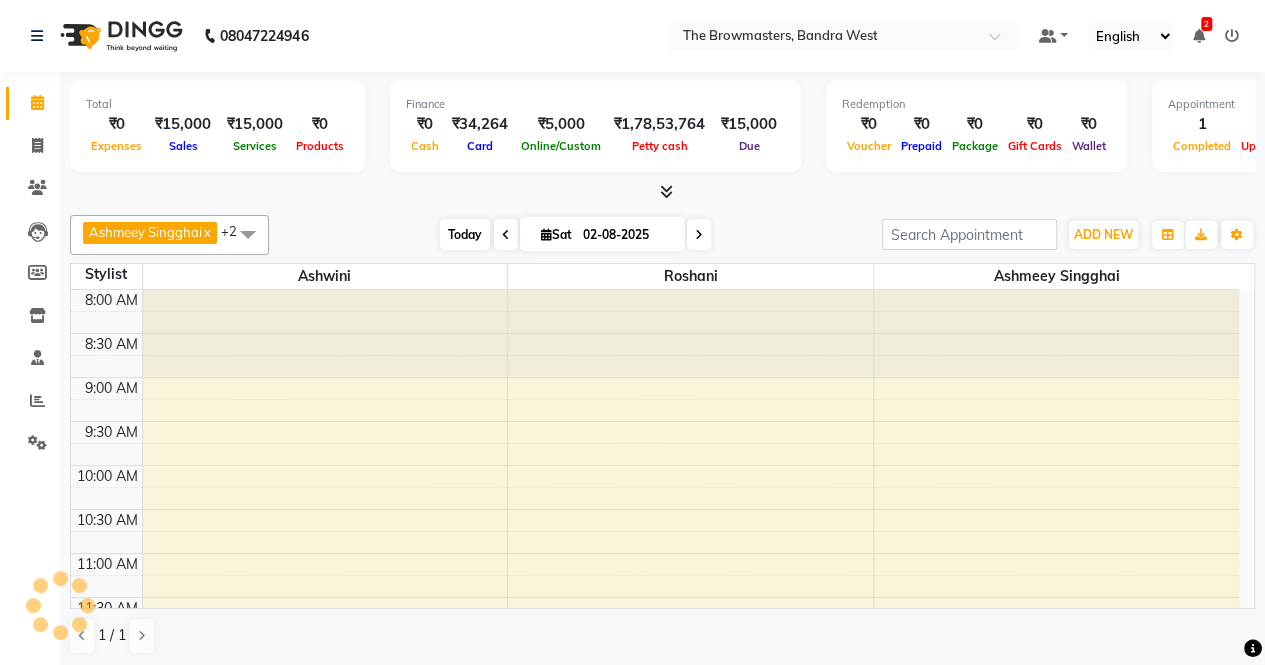 scroll, scrollTop: 695, scrollLeft: 0, axis: vertical 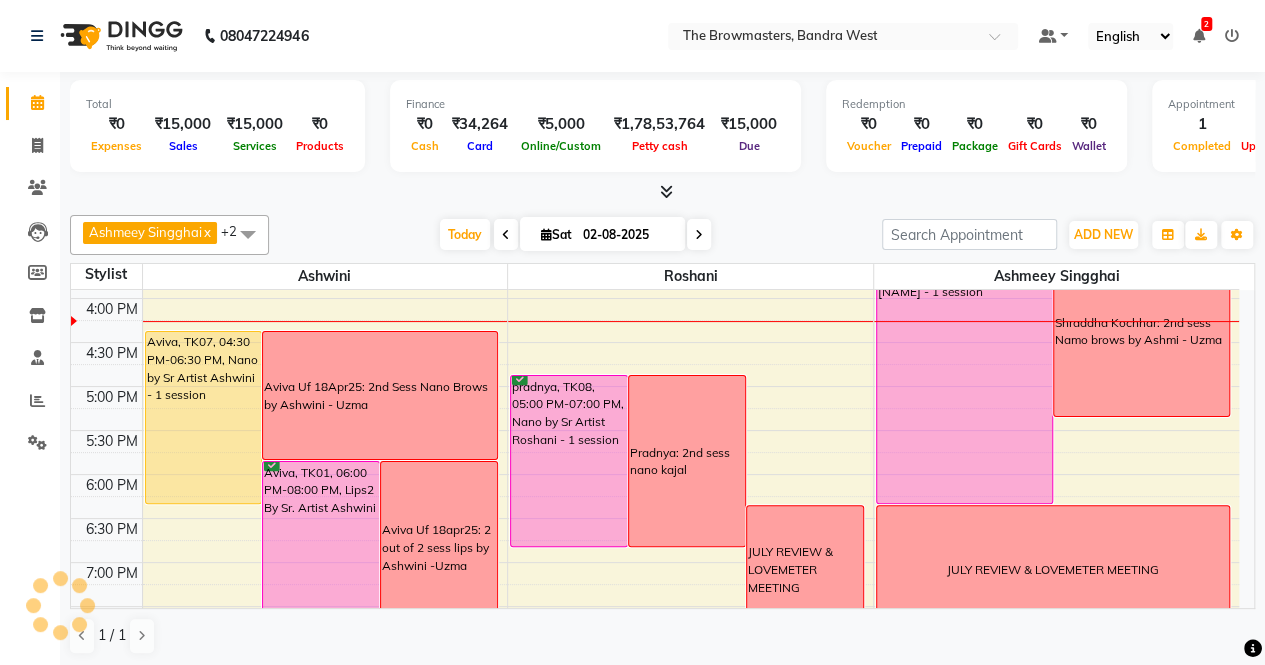 click on "02-08-2025" at bounding box center (627, 235) 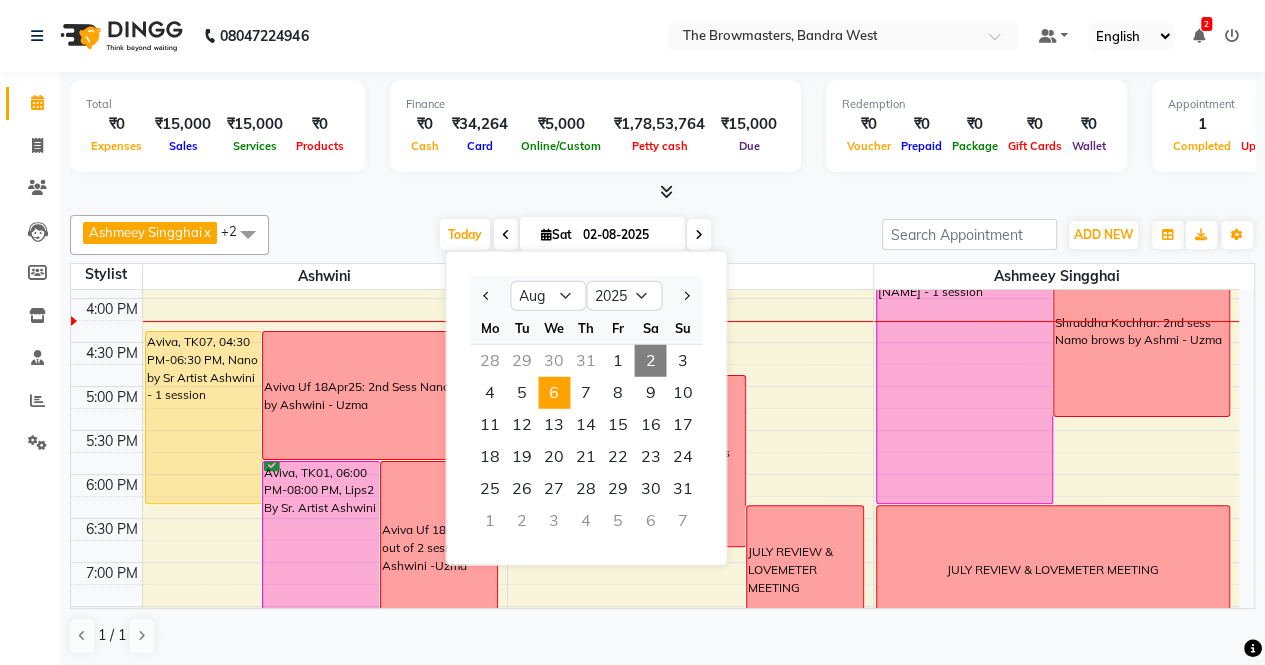 click on "6" at bounding box center (554, 393) 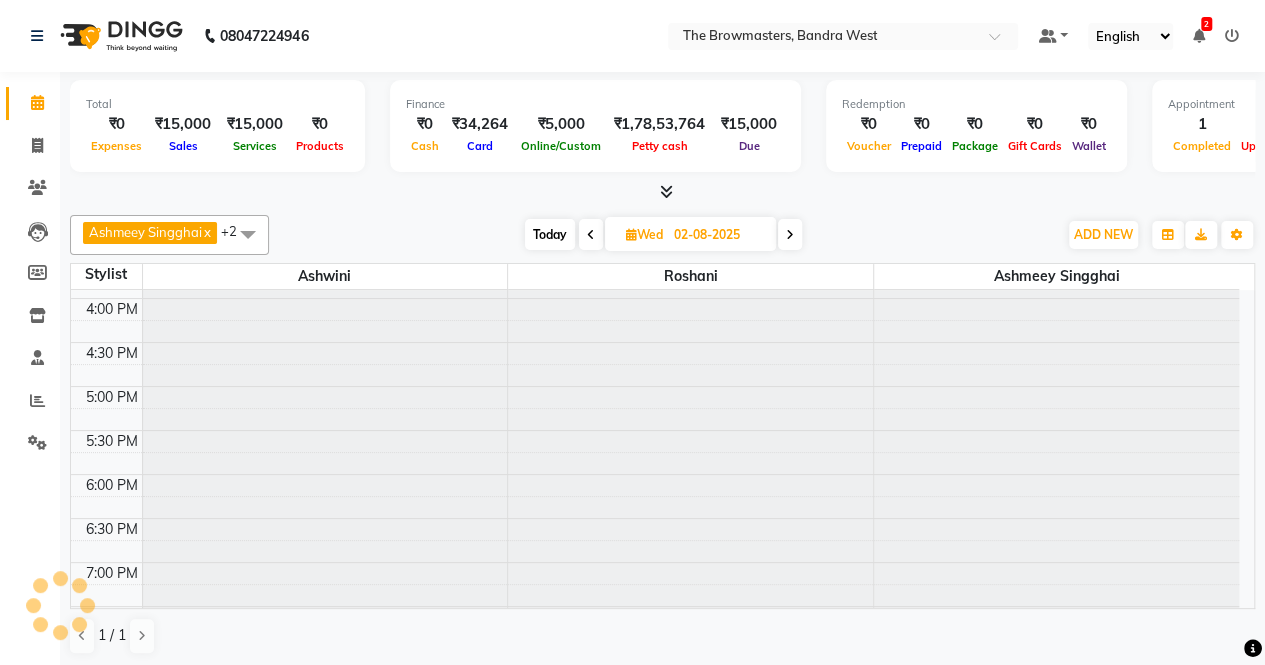 type on "06-08-2025" 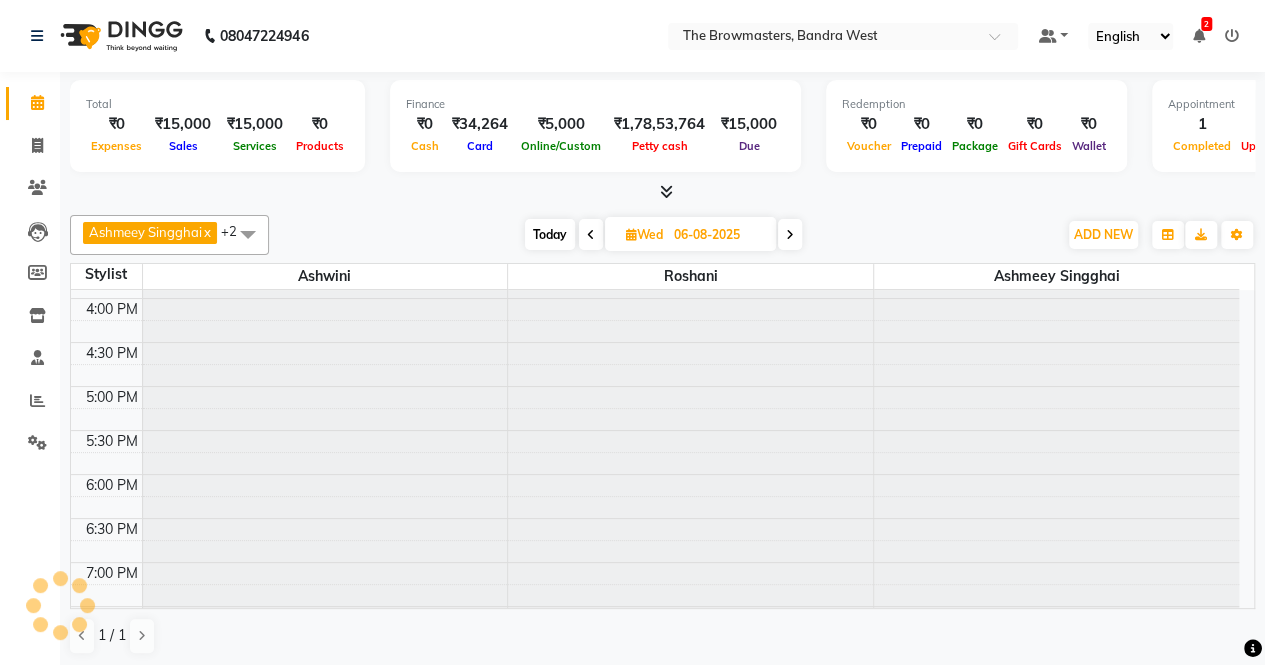 scroll, scrollTop: 694, scrollLeft: 0, axis: vertical 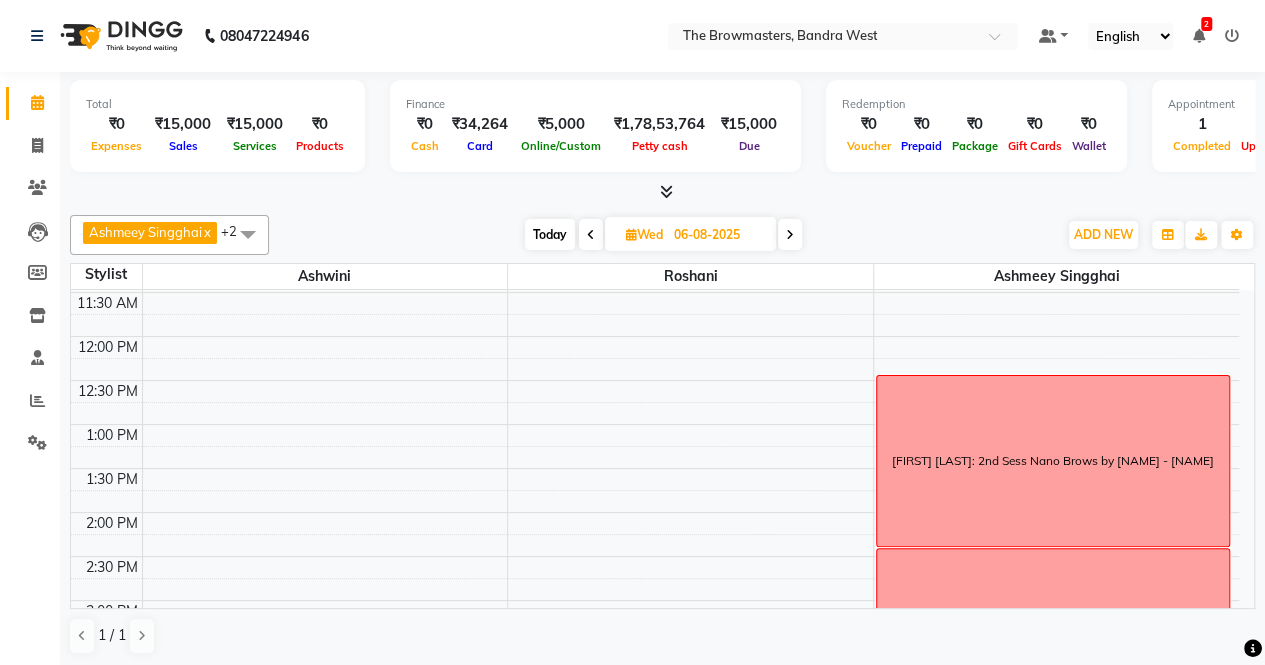 click on "06-08-2025" at bounding box center [718, 235] 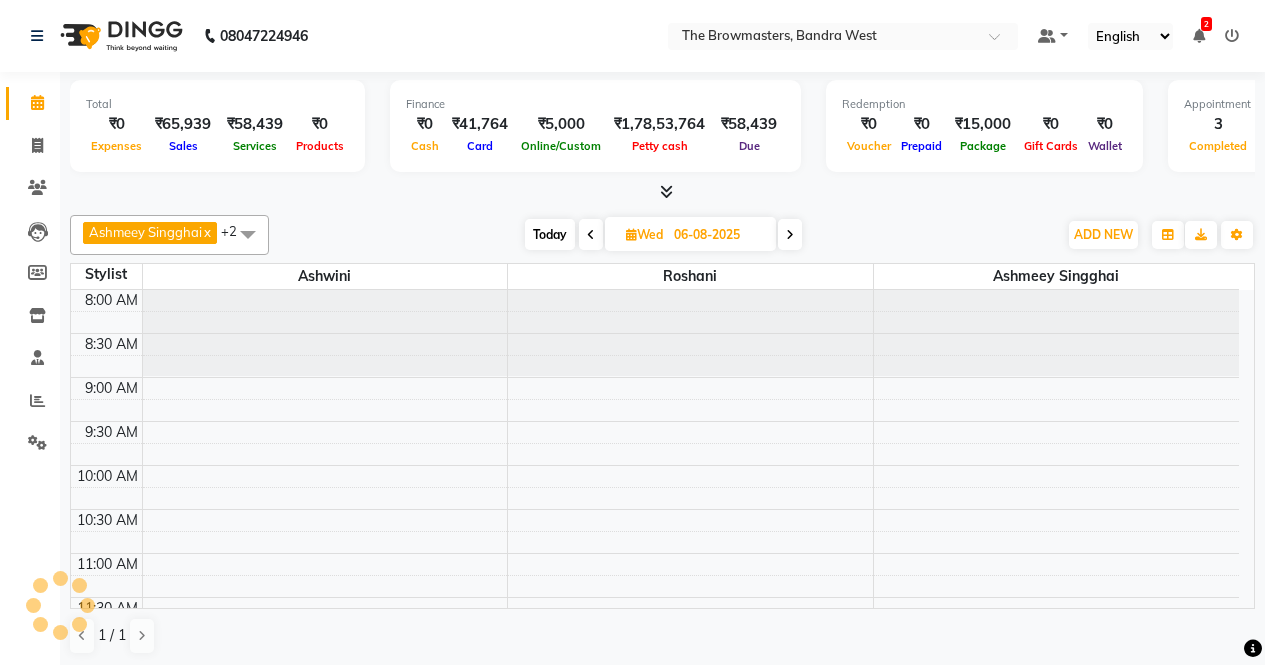 scroll, scrollTop: 0, scrollLeft: 0, axis: both 